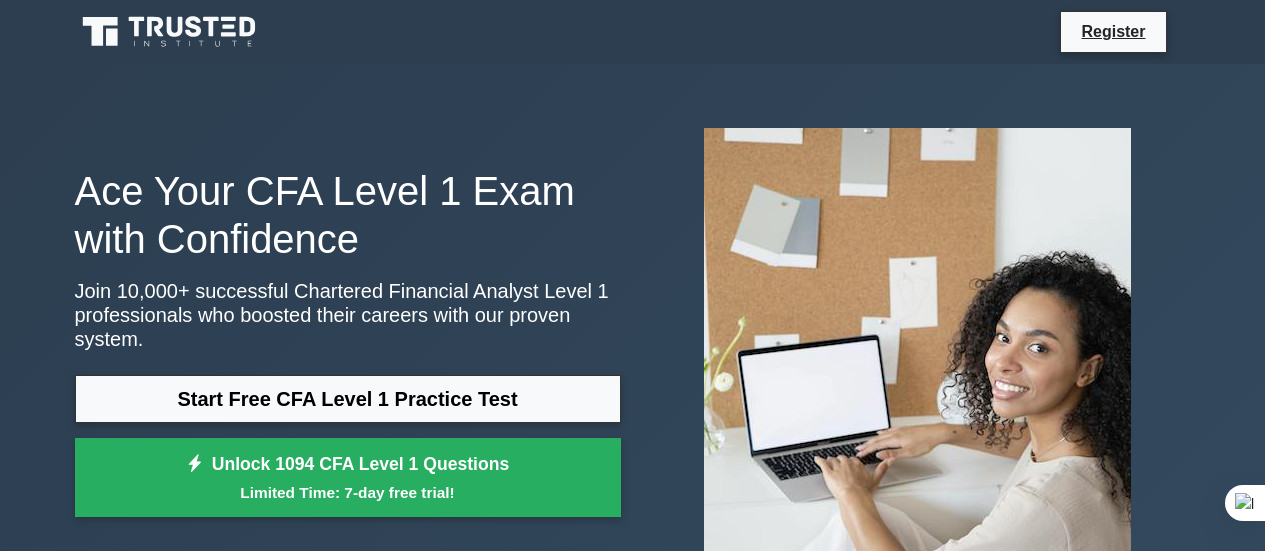 scroll, scrollTop: 0, scrollLeft: 0, axis: both 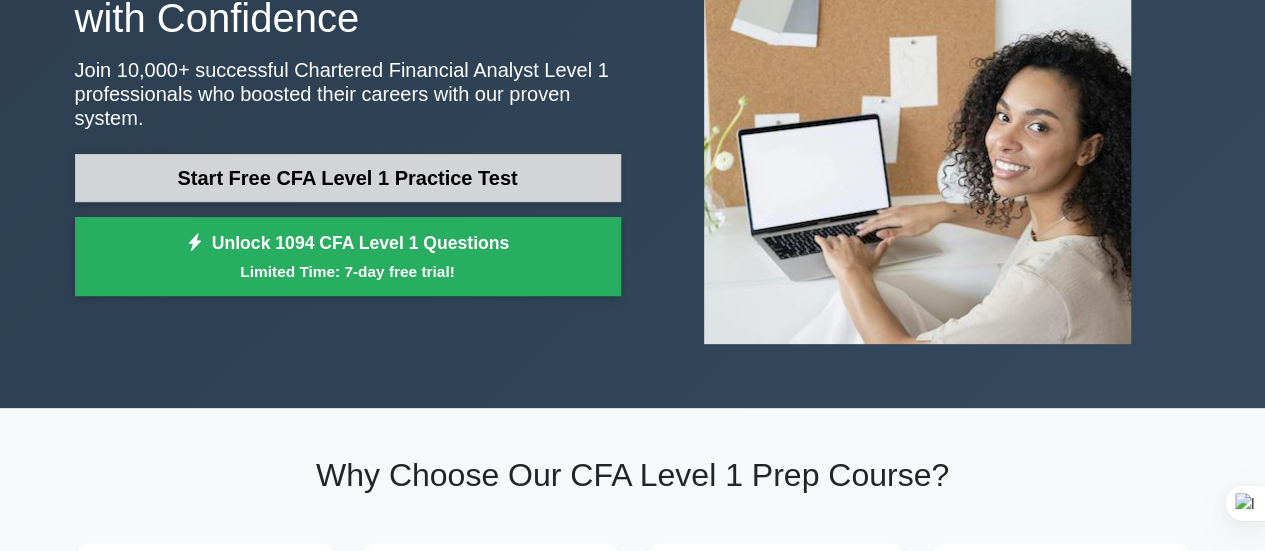 click on "Start Free CFA Level 1 Practice Test" at bounding box center [348, 178] 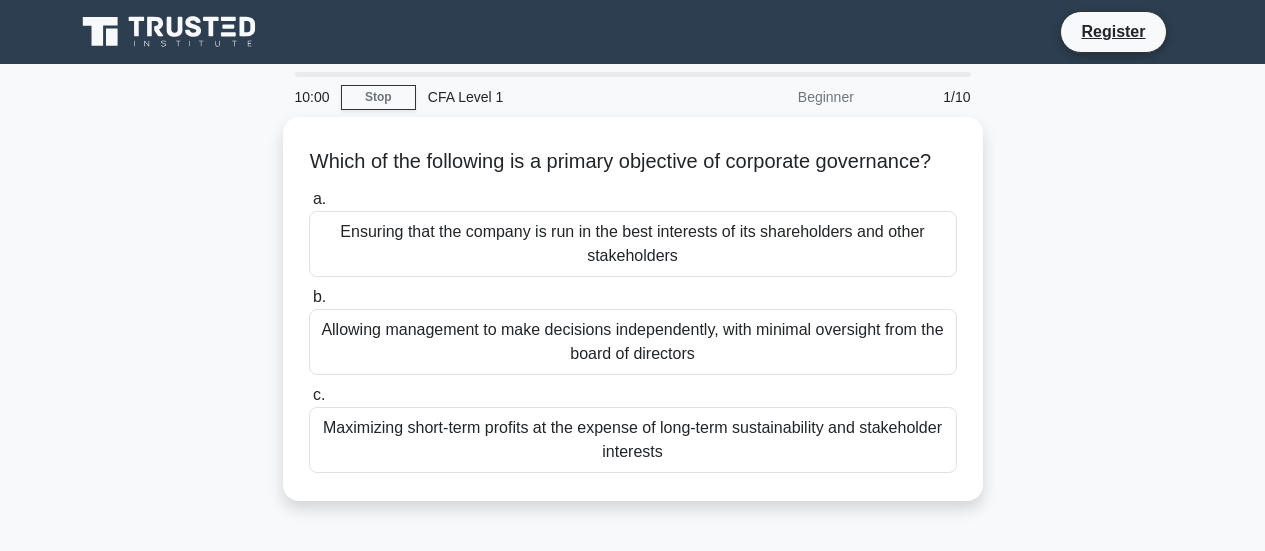 scroll, scrollTop: 0, scrollLeft: 0, axis: both 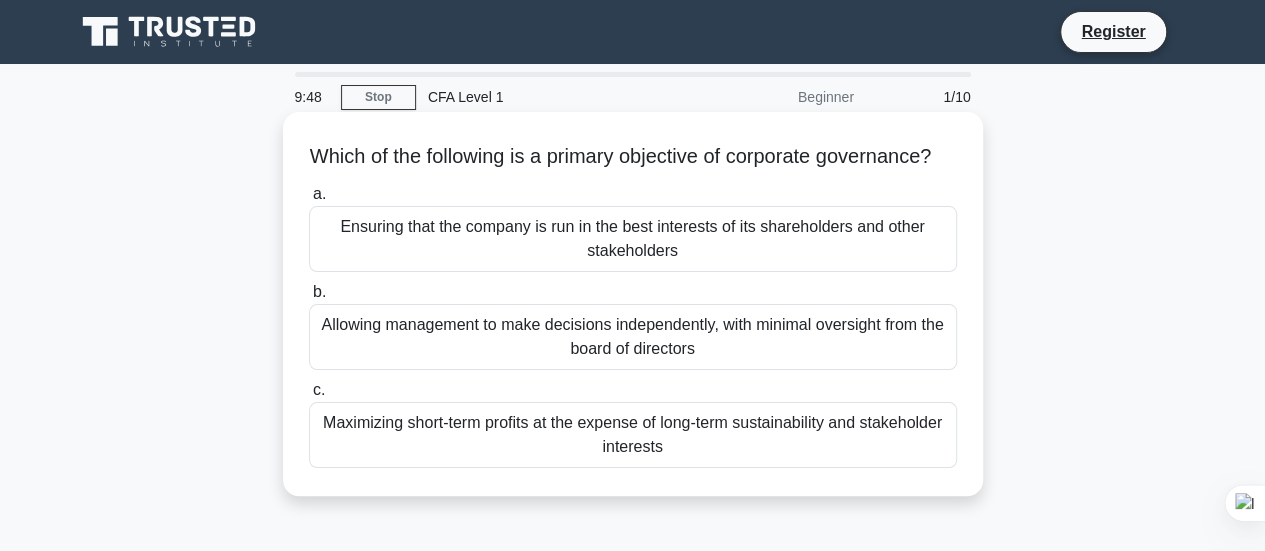 click on "Ensuring that the company is run in the best interests of its shareholders and other stakeholders" at bounding box center [633, 239] 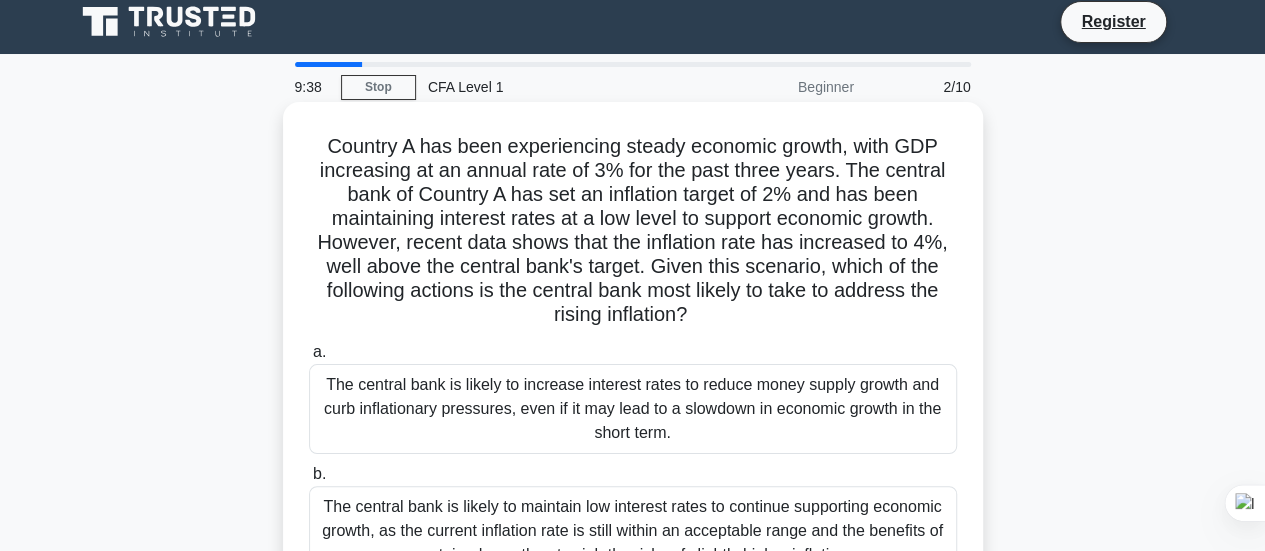 scroll, scrollTop: 0, scrollLeft: 0, axis: both 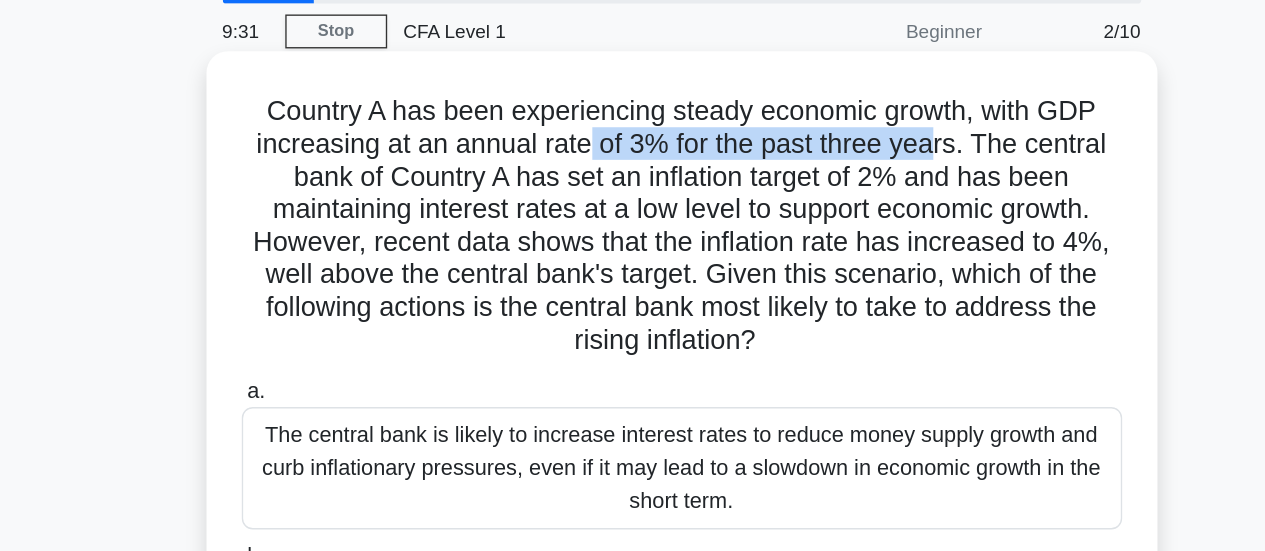 drag, startPoint x: 562, startPoint y: 181, endPoint x: 826, endPoint y: 187, distance: 264.06818 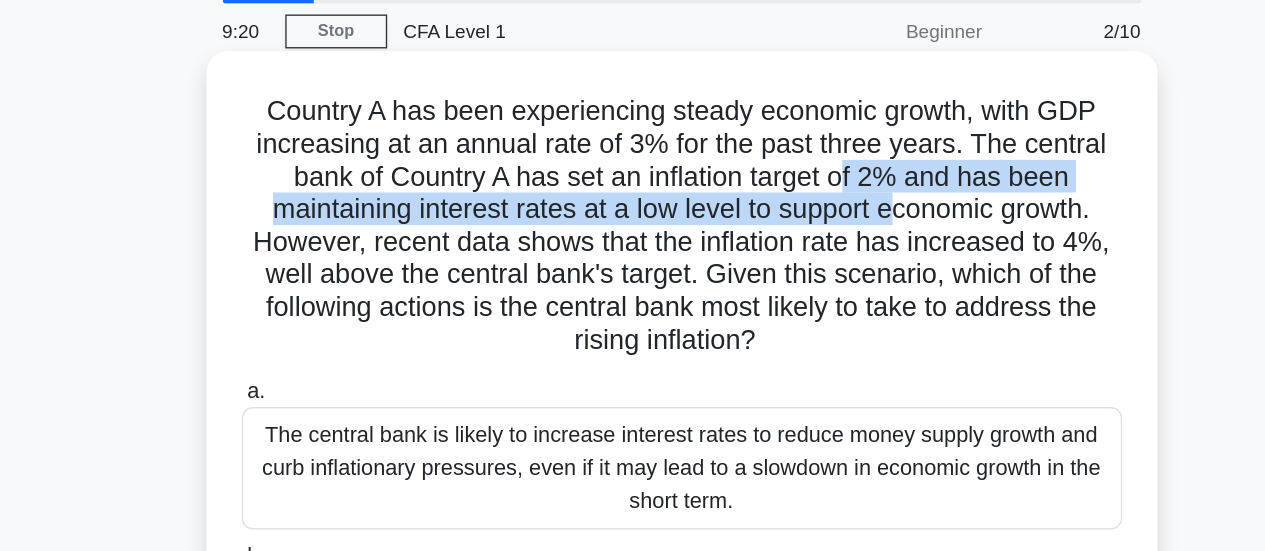 drag, startPoint x: 757, startPoint y: 204, endPoint x: 796, endPoint y: 220, distance: 42.154476 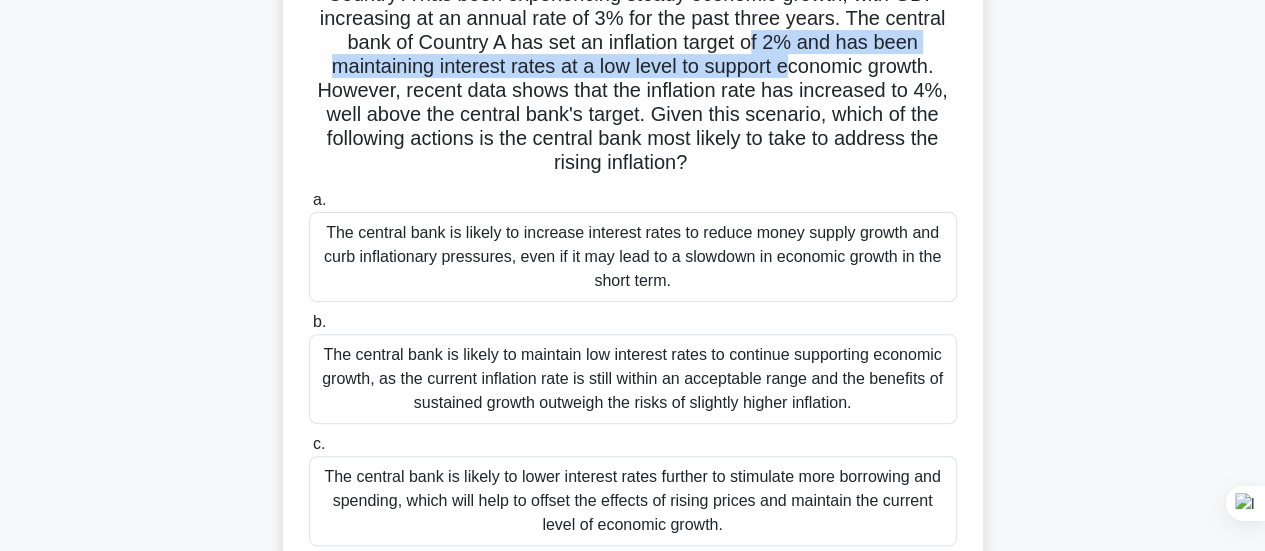 scroll, scrollTop: 168, scrollLeft: 0, axis: vertical 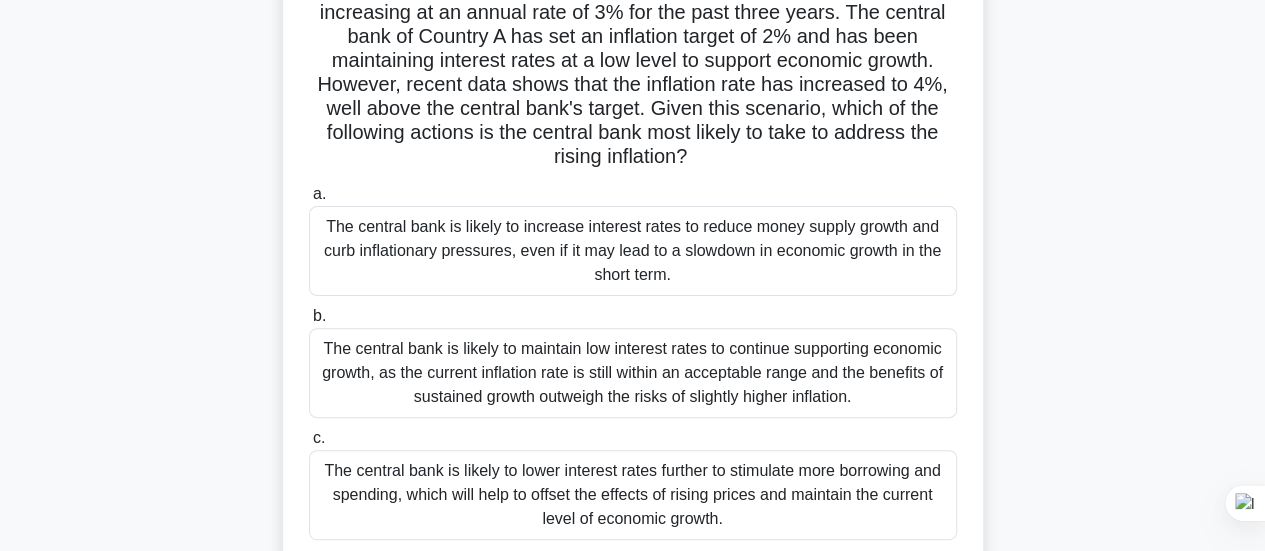 click on "The central bank is likely to increase interest rates to reduce money supply growth and curb inflationary pressures, even if it may lead to a slowdown in economic growth in the short term." at bounding box center (633, 251) 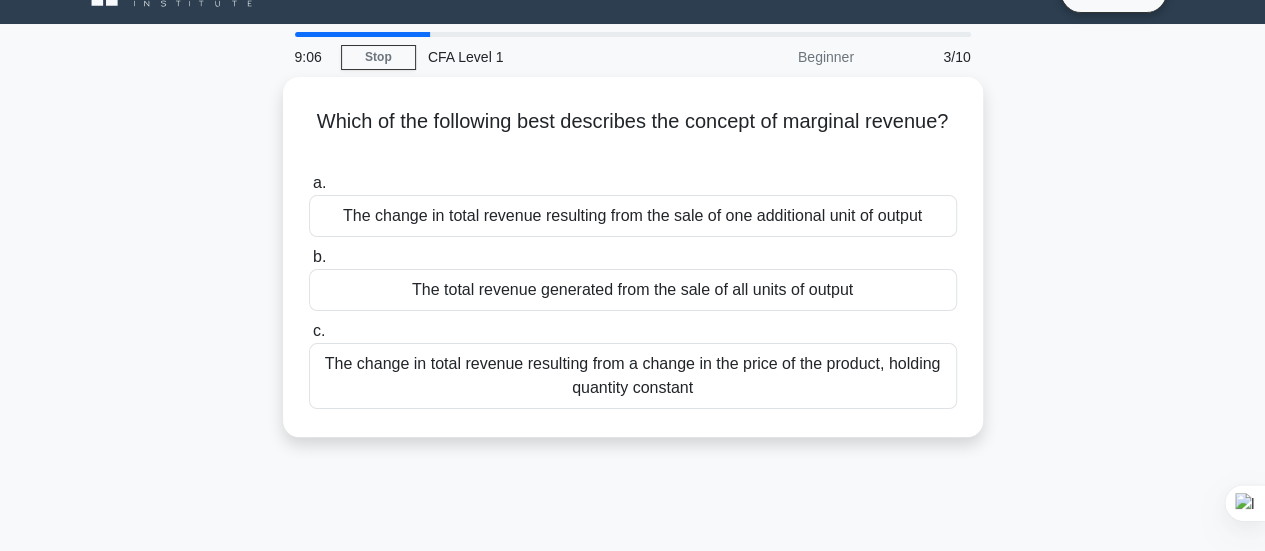 scroll, scrollTop: 0, scrollLeft: 0, axis: both 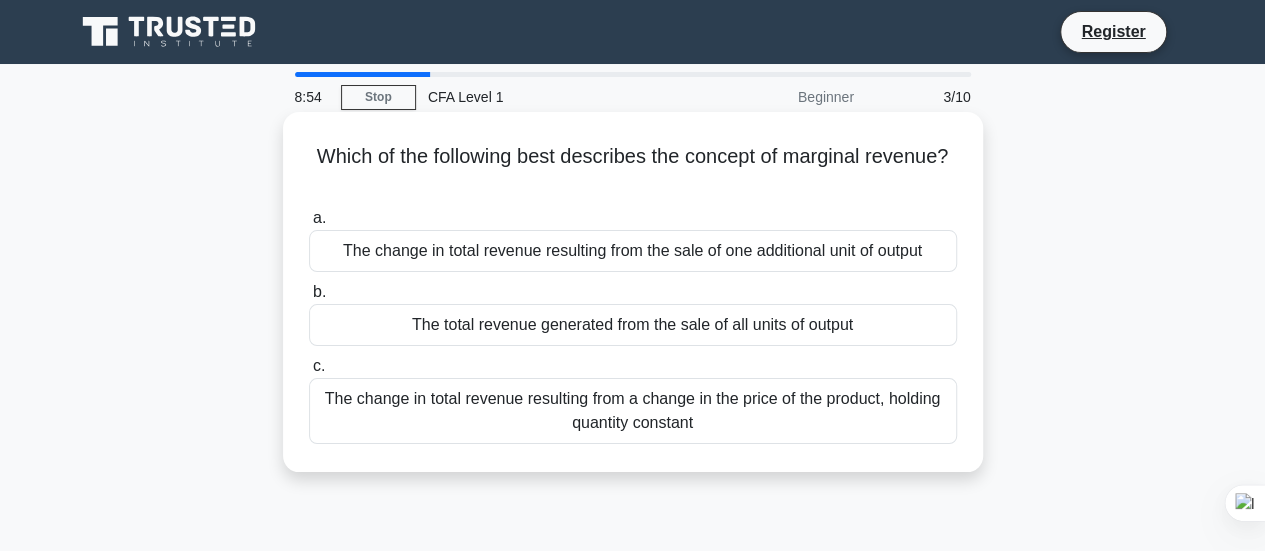 click on "The change in total revenue resulting from the sale of one additional unit of output" at bounding box center [633, 251] 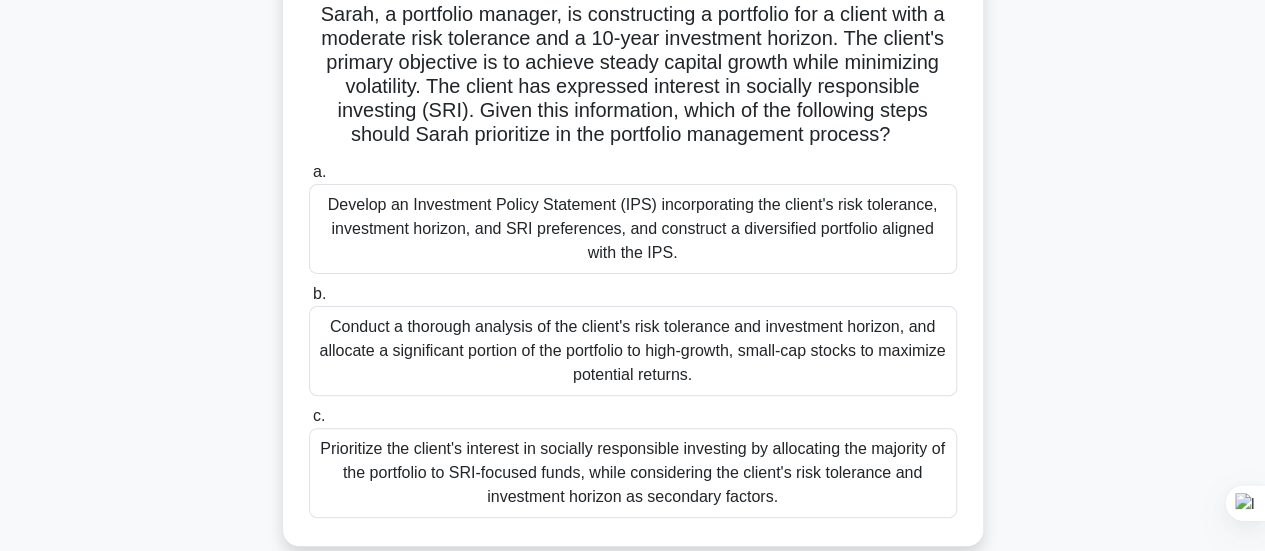 scroll, scrollTop: 149, scrollLeft: 0, axis: vertical 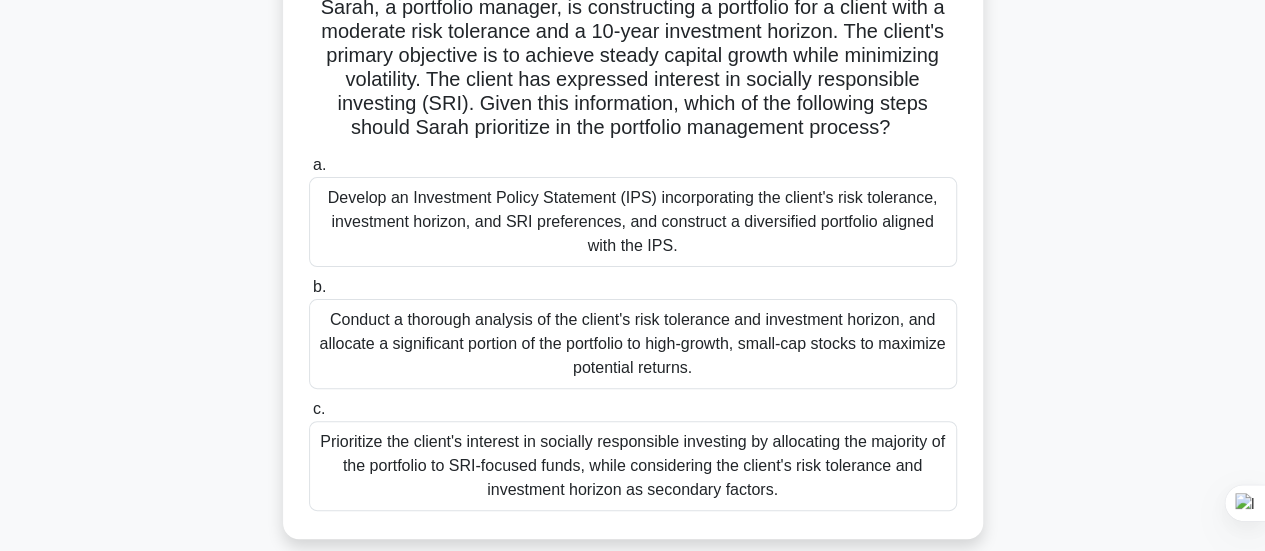 click on "Develop an Investment Policy Statement (IPS) incorporating the client's risk tolerance, investment horizon, and SRI preferences, and construct a diversified portfolio aligned with the IPS." at bounding box center [633, 222] 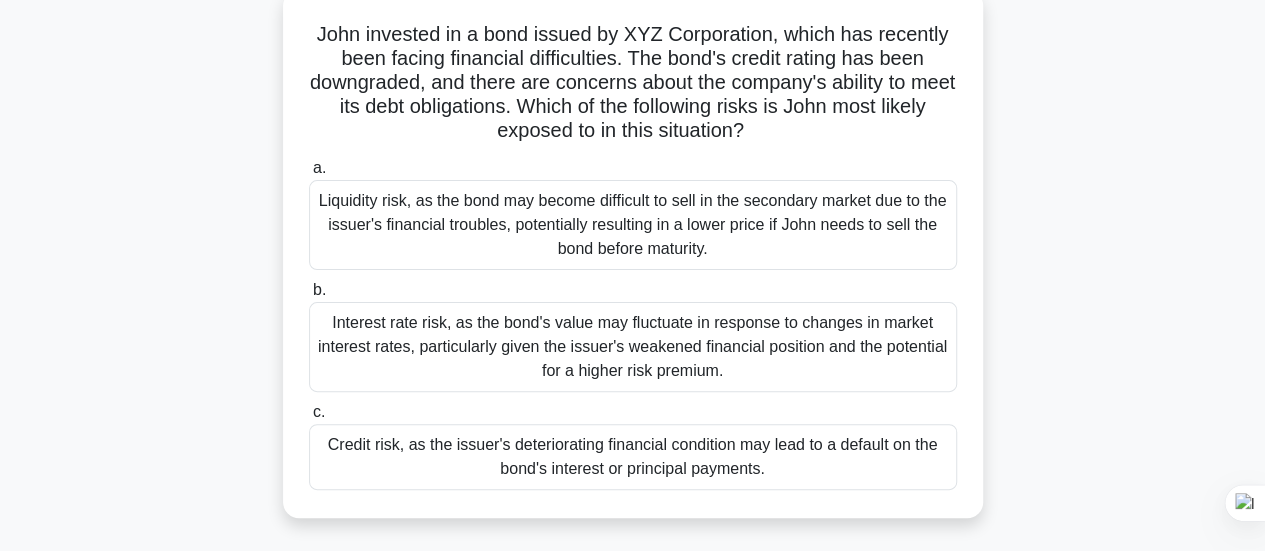 scroll, scrollTop: 128, scrollLeft: 0, axis: vertical 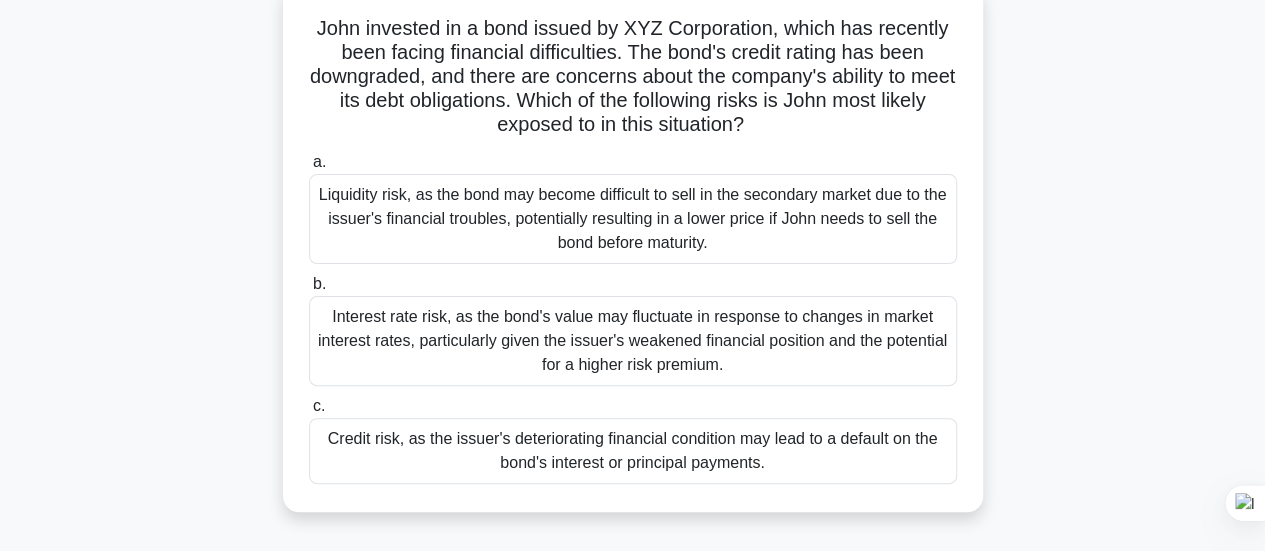 click on "Credit risk, as the issuer's deteriorating financial condition may lead to a default on the bond's interest or principal payments." at bounding box center (633, 451) 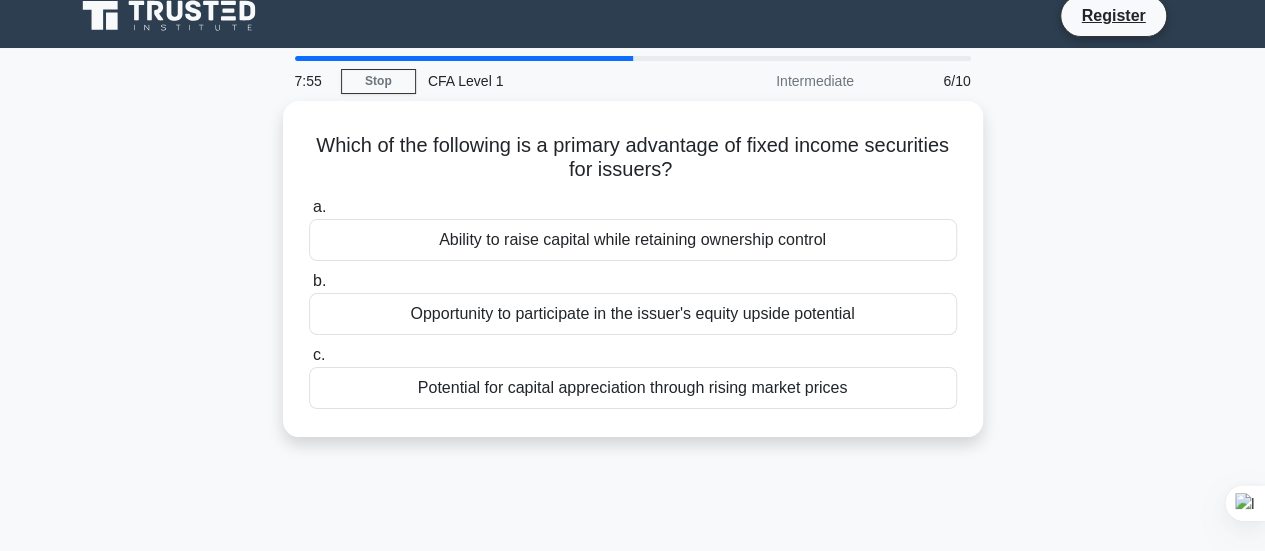 scroll, scrollTop: 0, scrollLeft: 0, axis: both 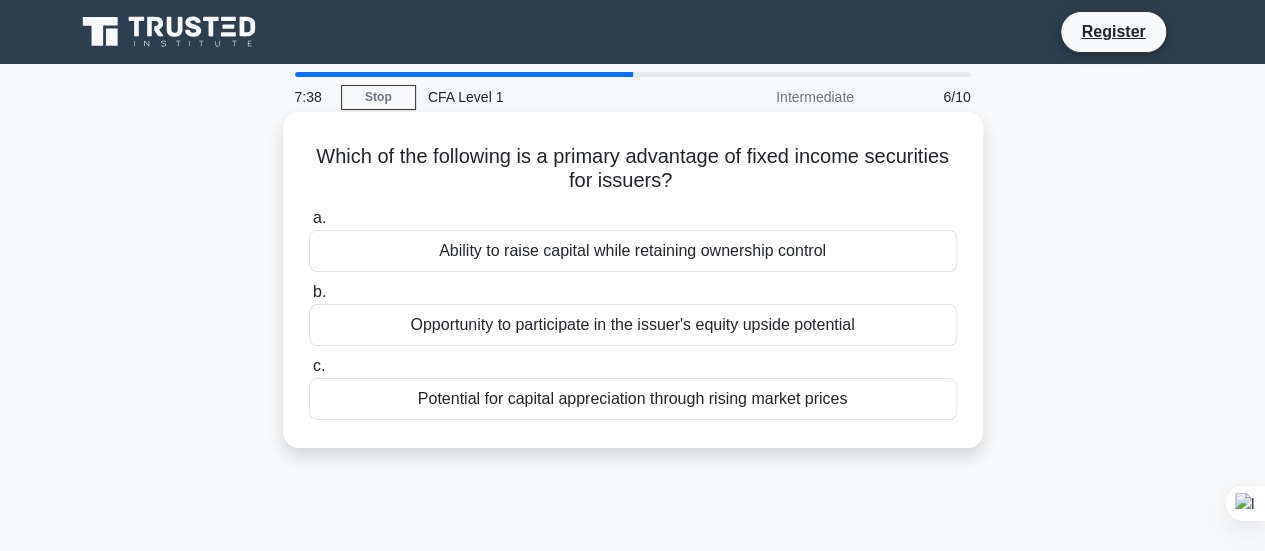 click on "Ability to raise capital while retaining ownership control" at bounding box center (633, 251) 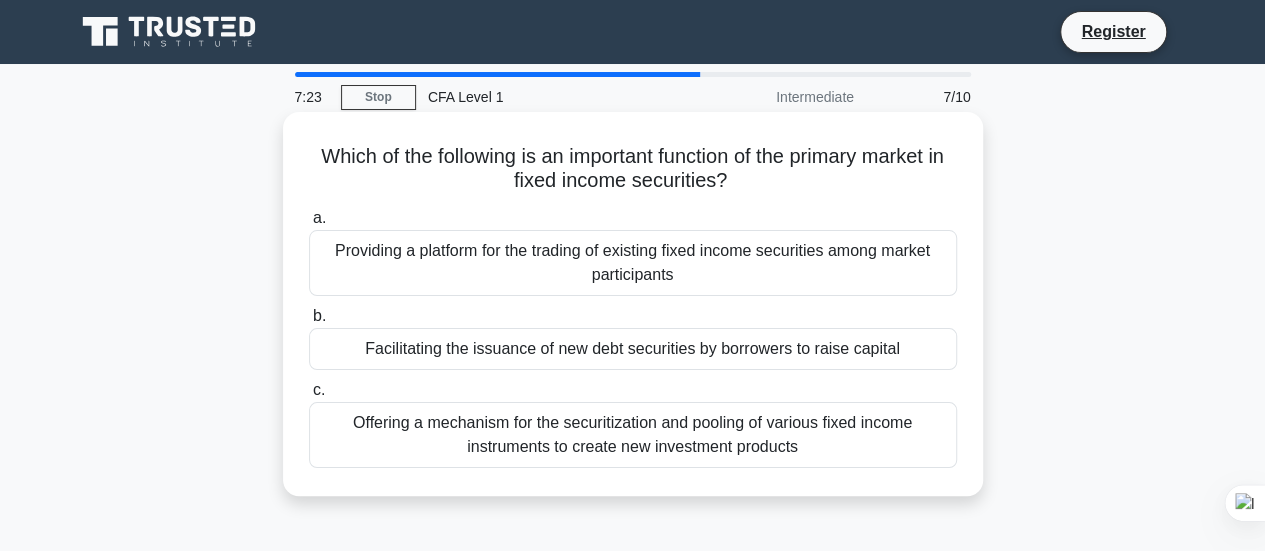 click on "Facilitating the issuance of new debt securities by borrowers to raise capital" at bounding box center (633, 349) 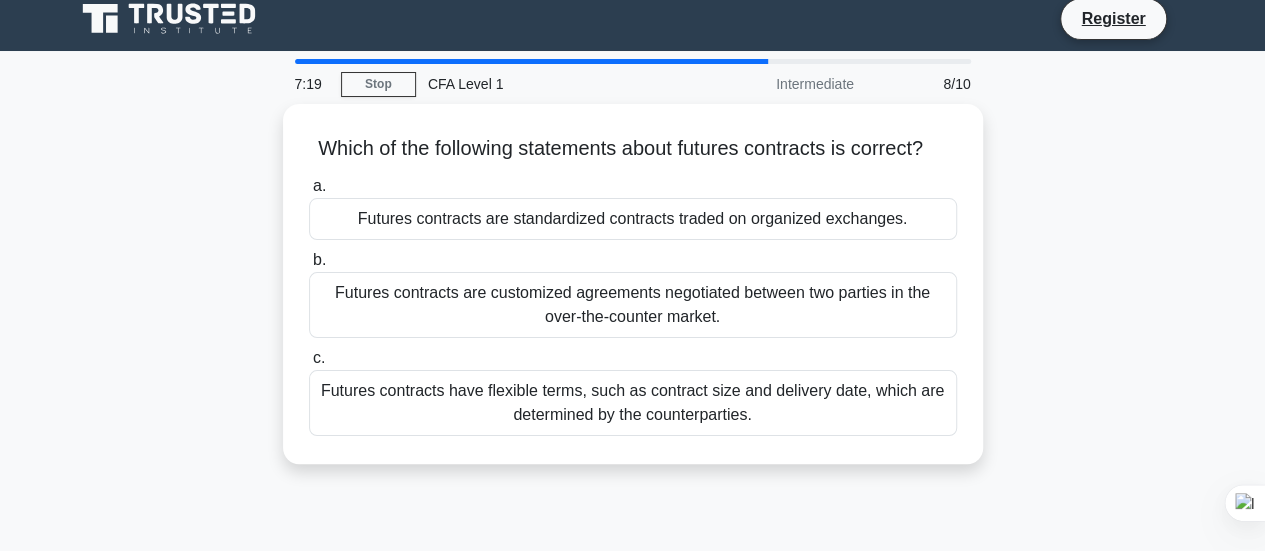 scroll, scrollTop: 14, scrollLeft: 0, axis: vertical 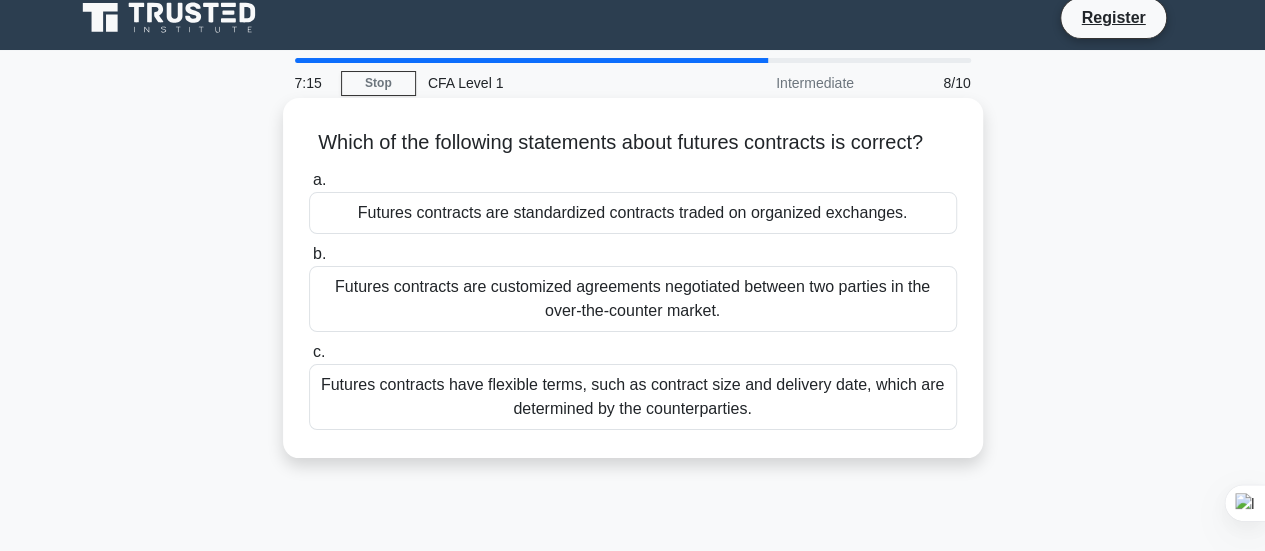 click on "Futures contracts are standardized contracts traded on organized exchanges." at bounding box center (633, 213) 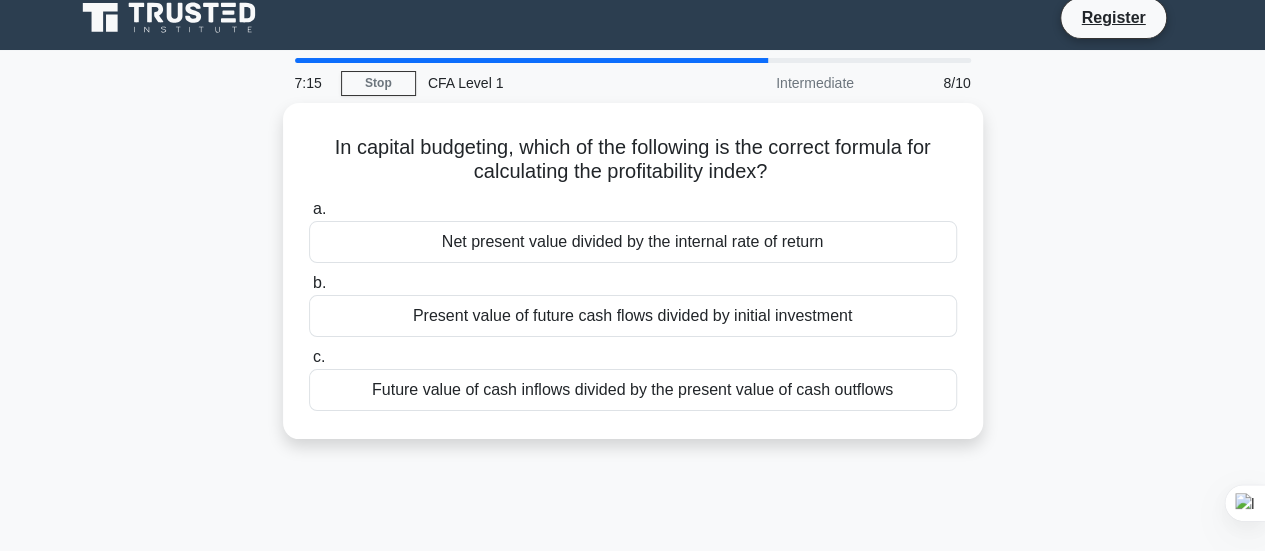 scroll, scrollTop: 0, scrollLeft: 0, axis: both 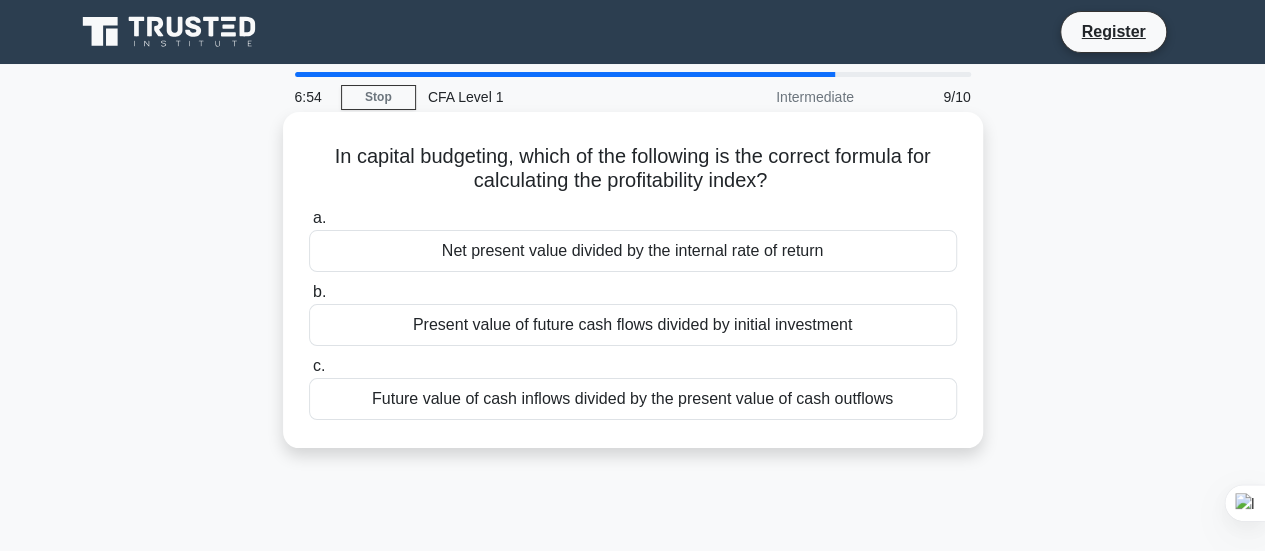 click on "Future value of cash inflows divided by the present value of cash outflows" at bounding box center [633, 399] 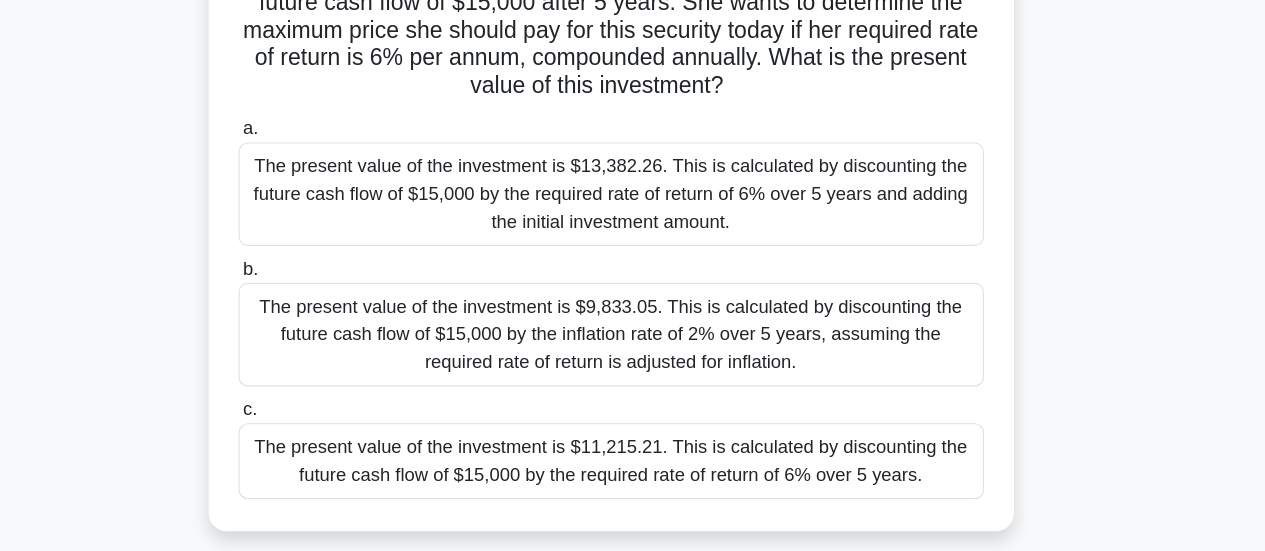 scroll, scrollTop: 169, scrollLeft: 0, axis: vertical 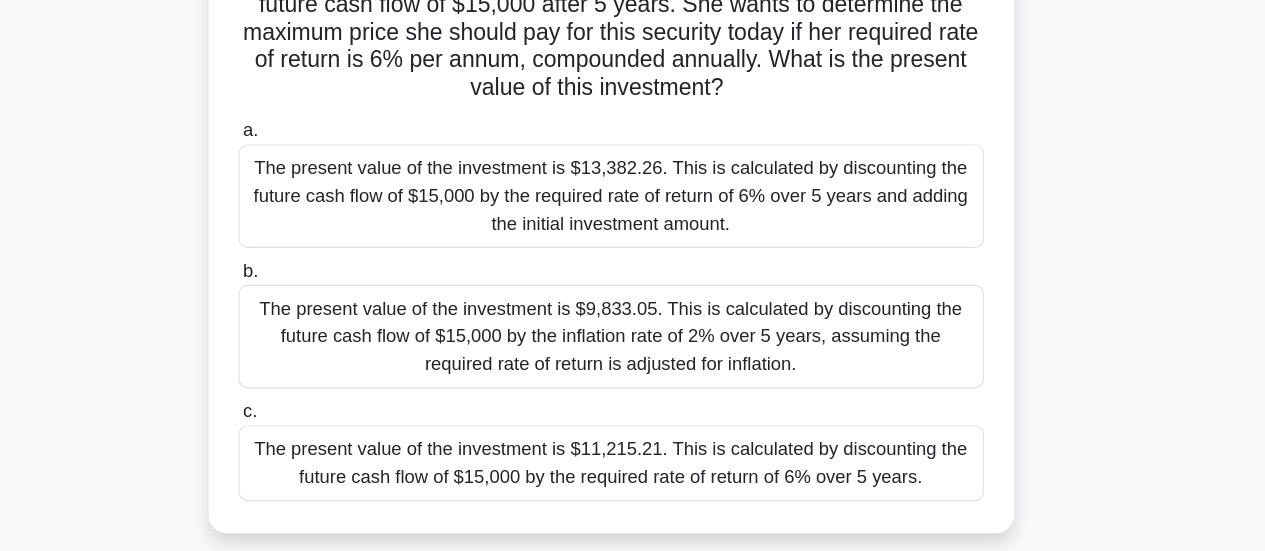 click on "The present value of the investment is $11,215.21. This is calculated by discounting the future cash flow of $15,000 by the required rate of return of 6% over 5 years." at bounding box center (633, 410) 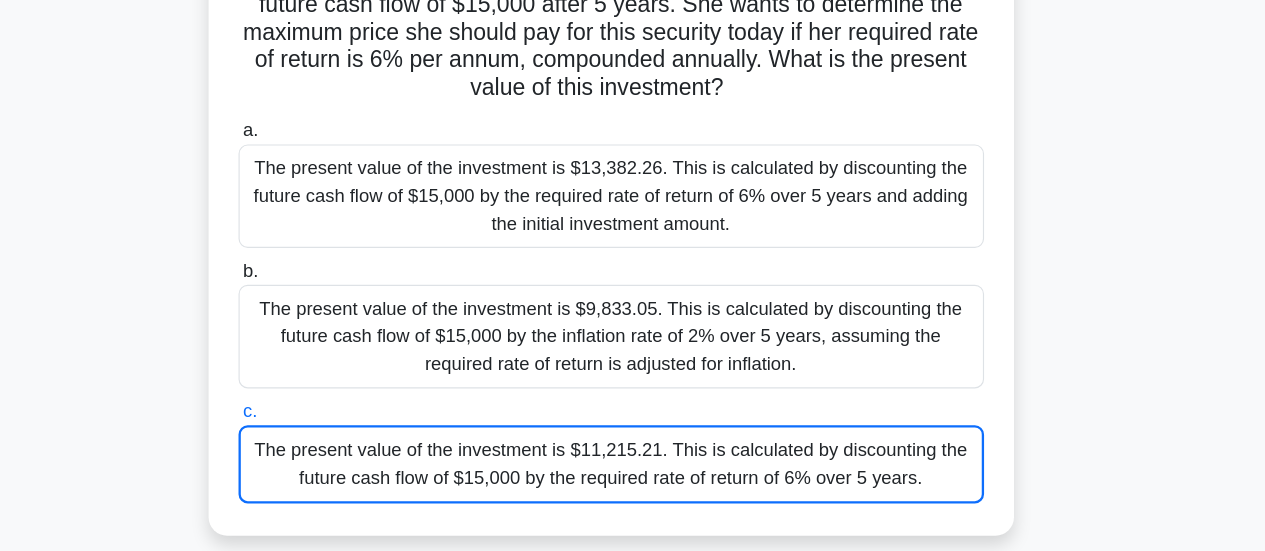 click on "The present value of the investment is $11,215.21. This is calculated by discounting the future cash flow of $15,000 by the required rate of return of 6% over 5 years." at bounding box center (633, 411) 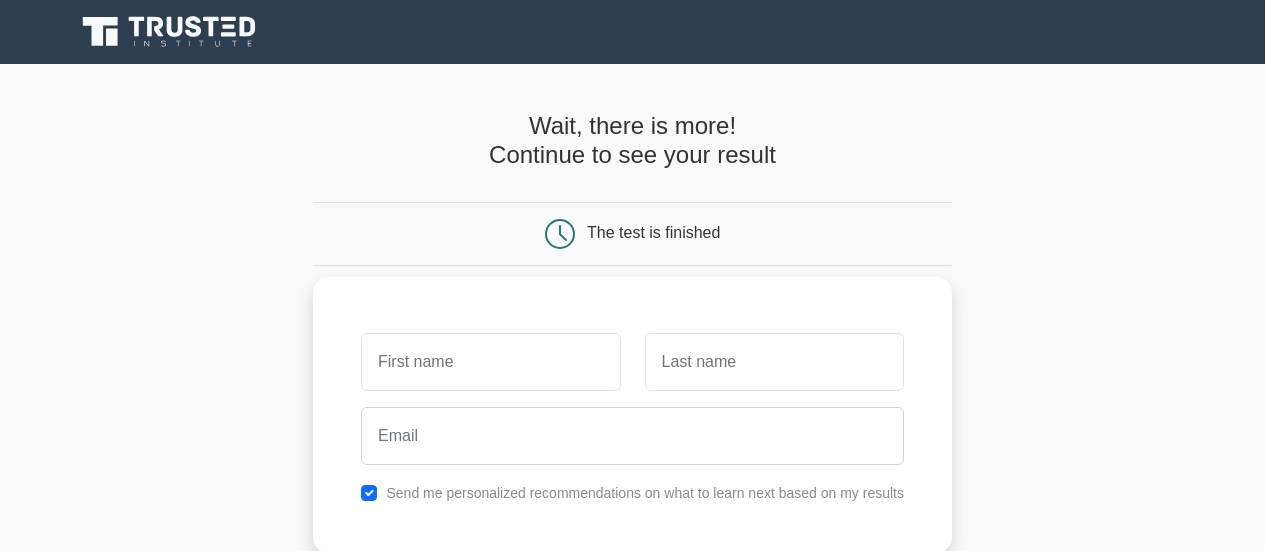 scroll, scrollTop: 84, scrollLeft: 0, axis: vertical 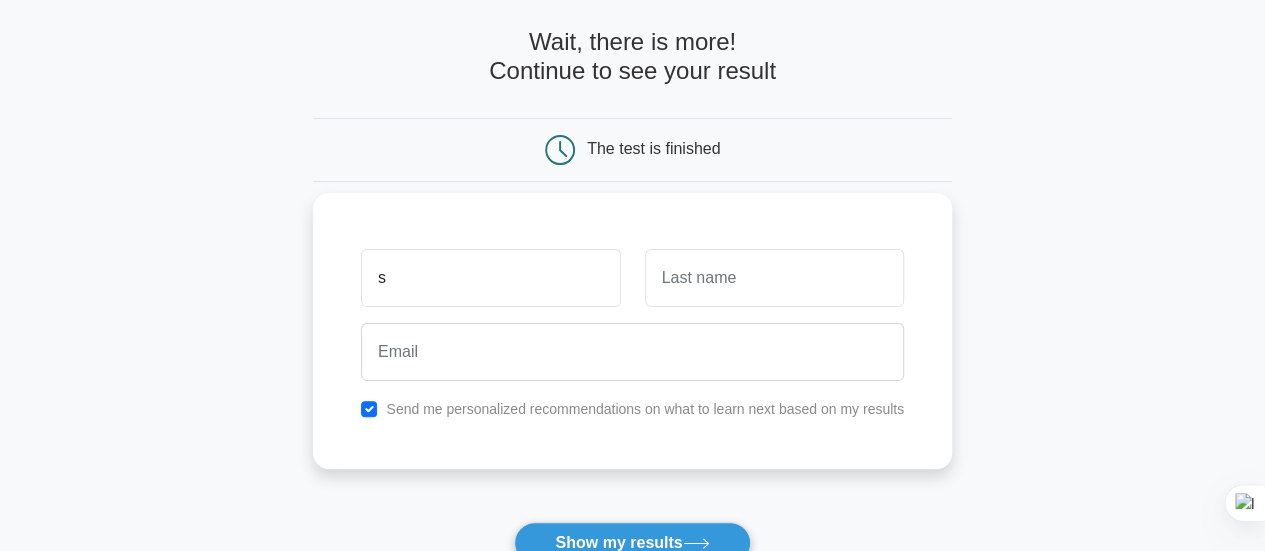 type on "s" 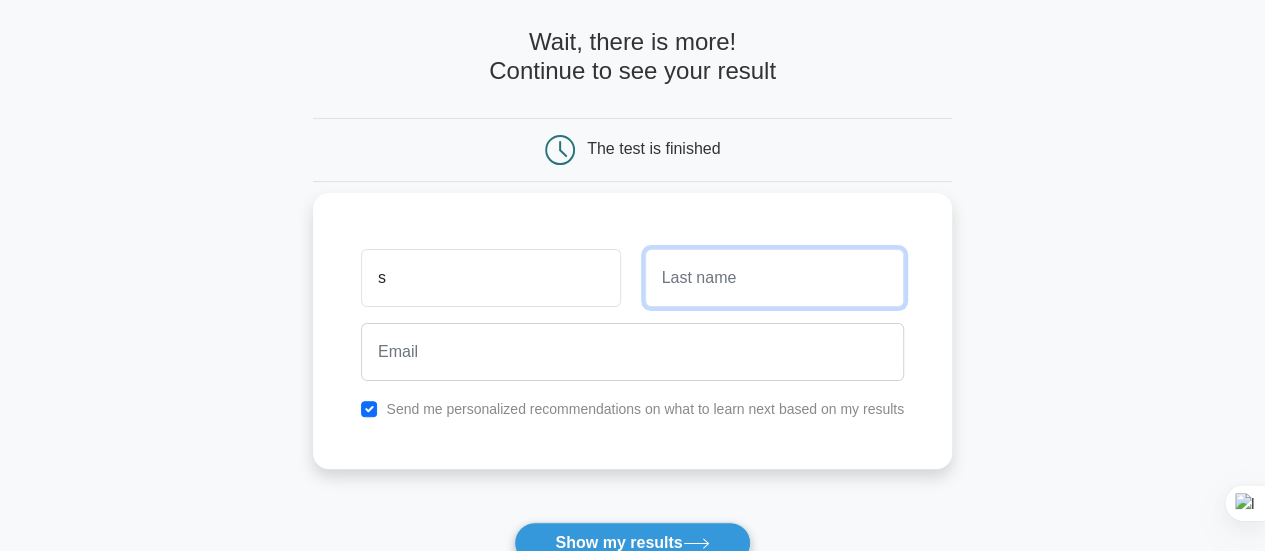 click at bounding box center (774, 278) 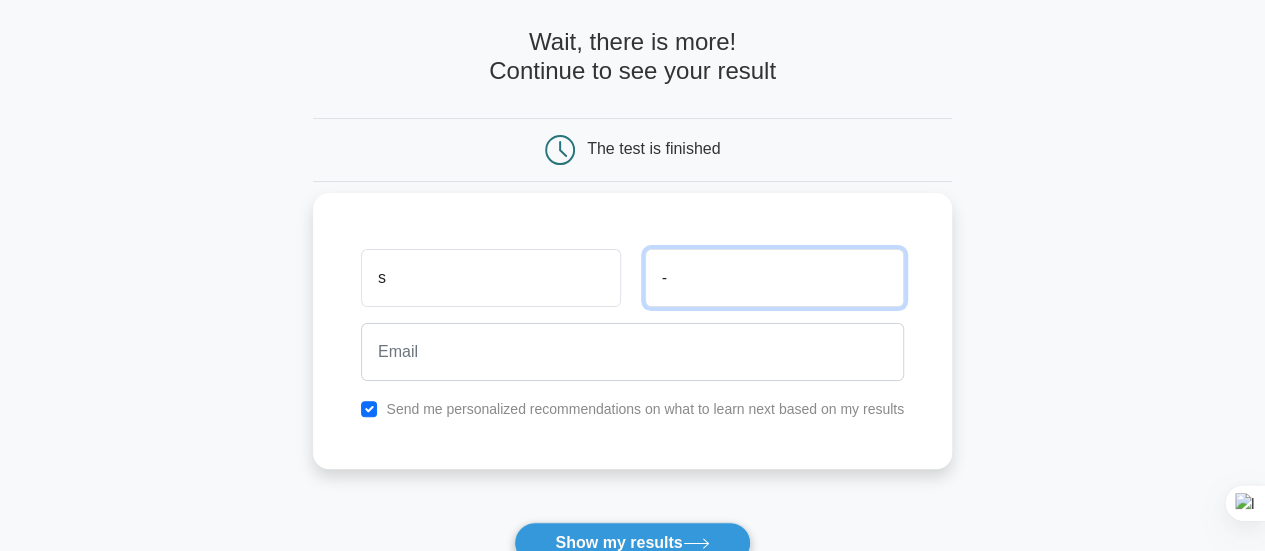 type on "-" 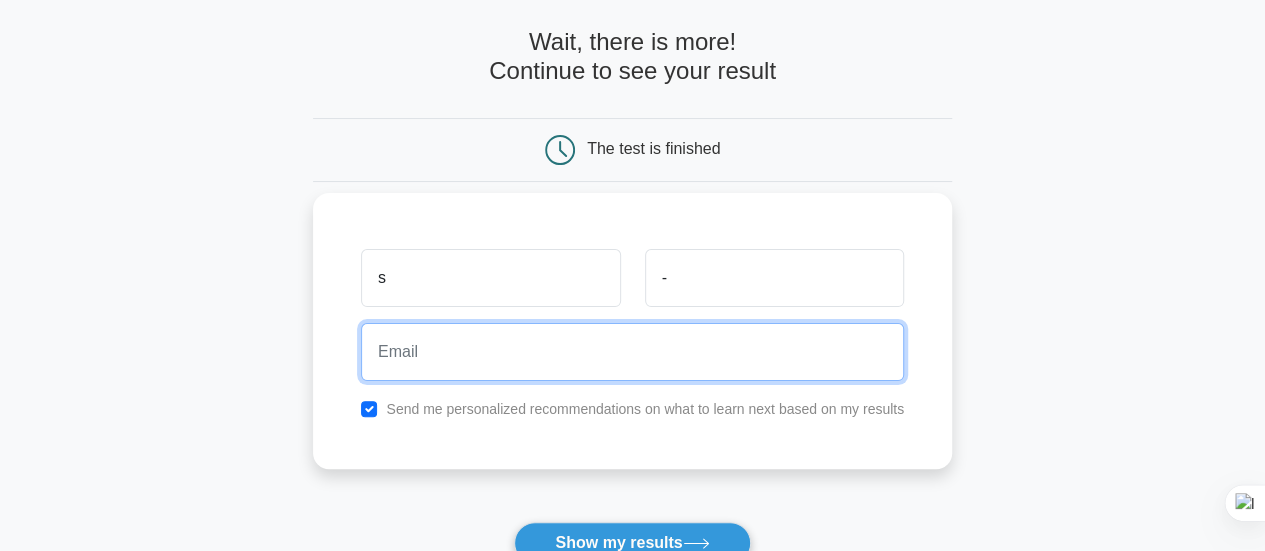 click at bounding box center (632, 352) 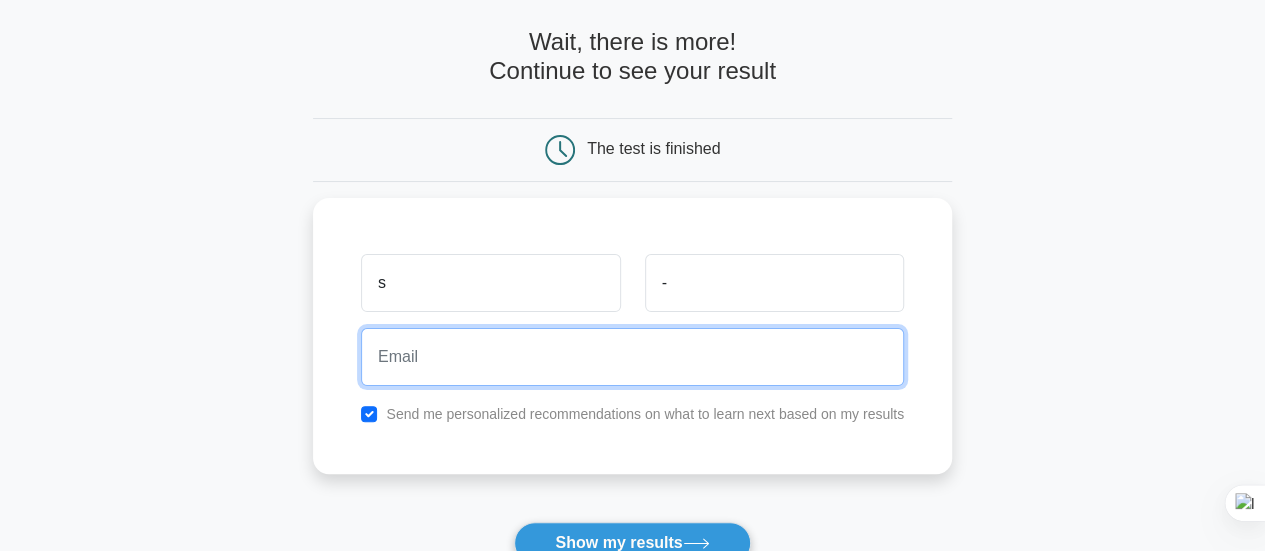 type on "21jgls-spks@jgu.edu.in" 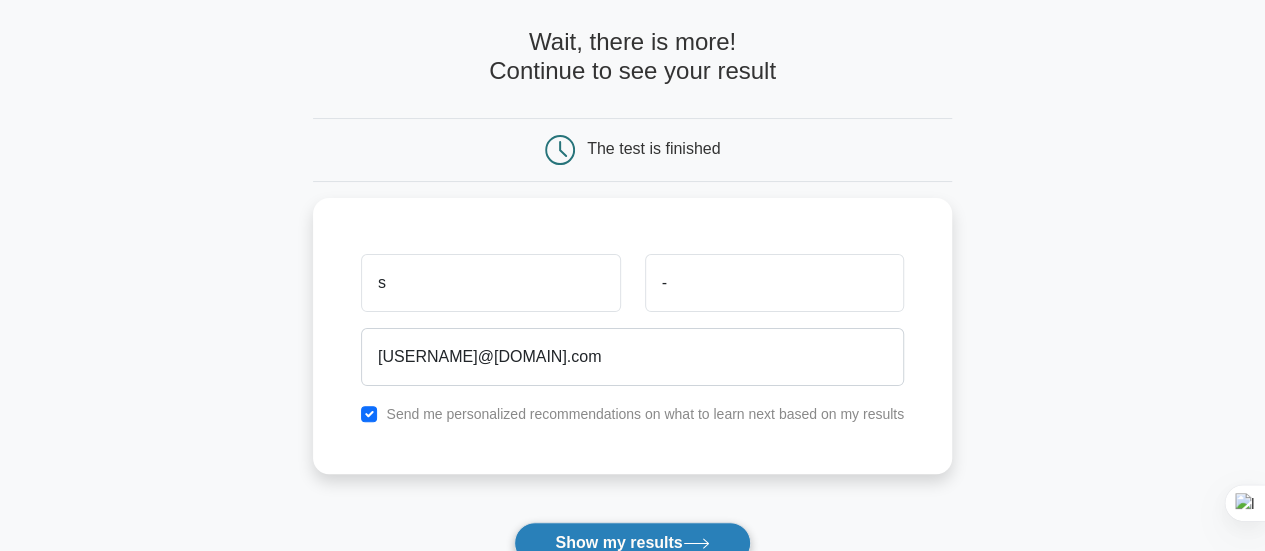 click on "Show my results" at bounding box center (632, 543) 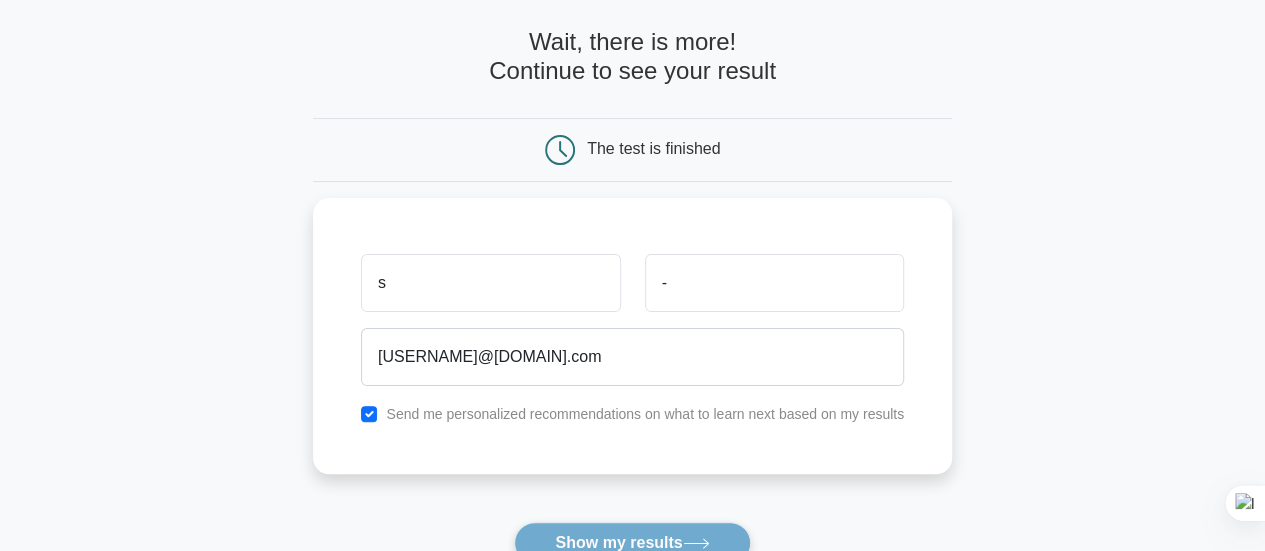 scroll, scrollTop: 221, scrollLeft: 0, axis: vertical 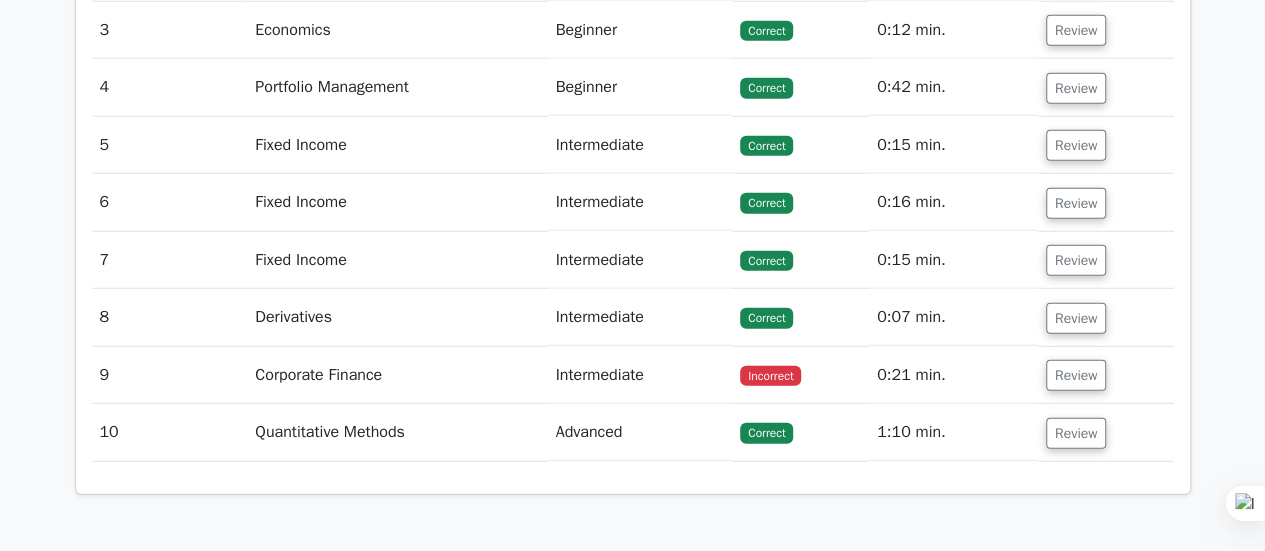 click on "Incorrect" at bounding box center [770, 376] 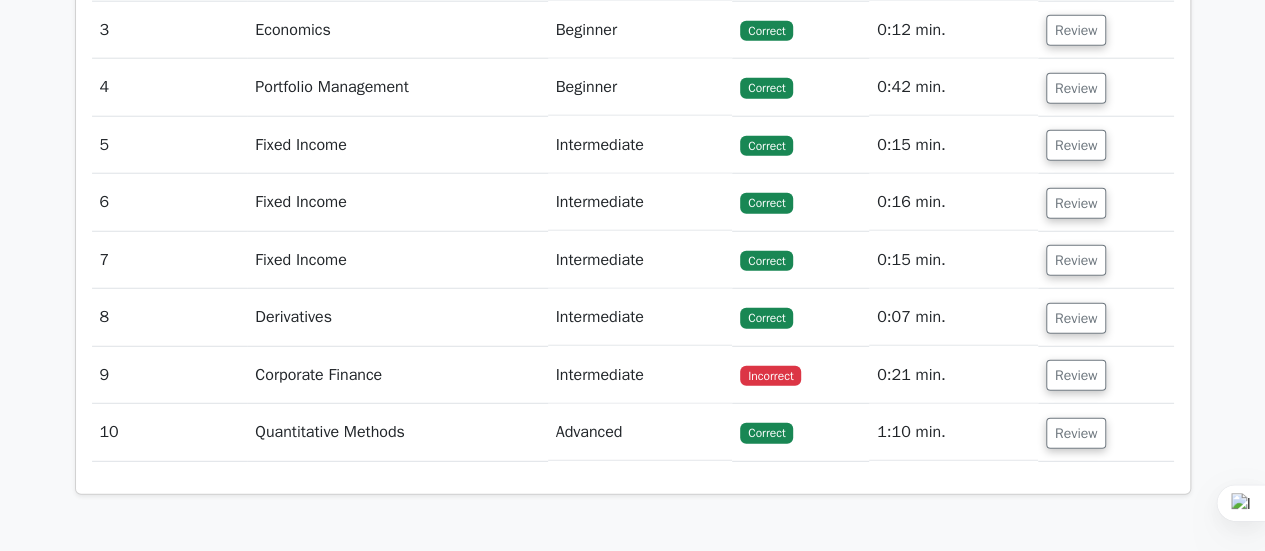 click on "Corporate Finance" at bounding box center (397, 375) 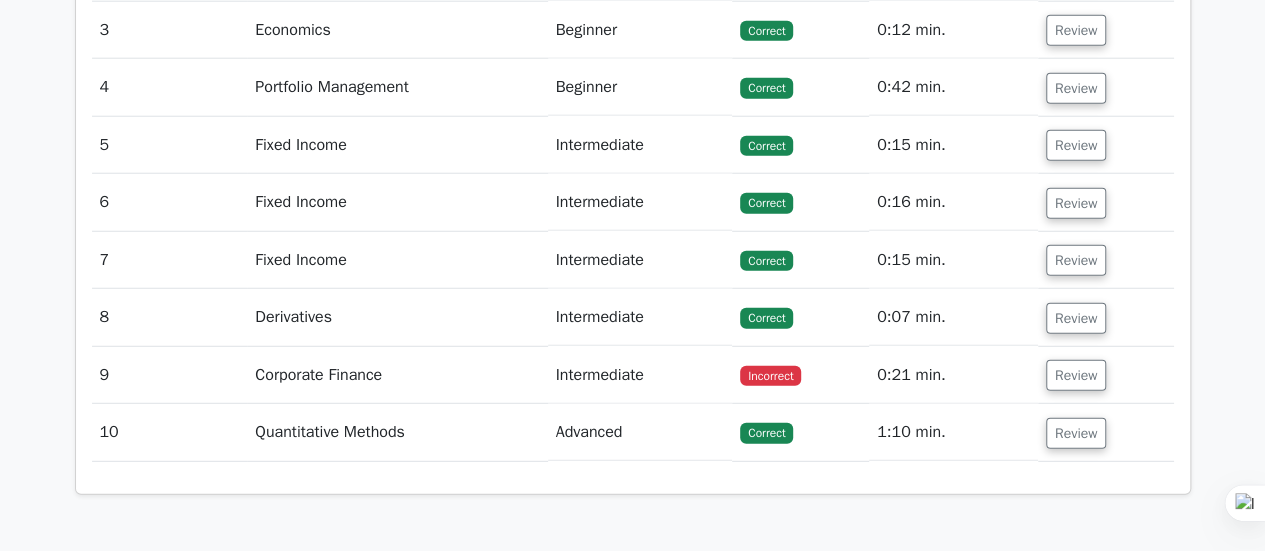 click on "Intermediate" at bounding box center [640, 375] 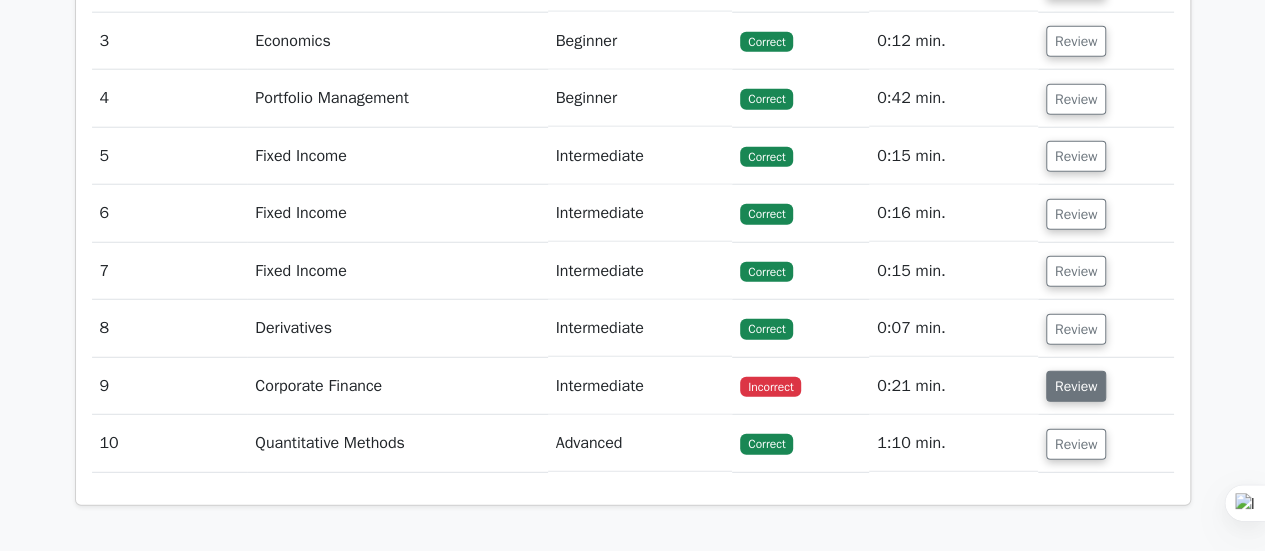 scroll, scrollTop: 2568, scrollLeft: 0, axis: vertical 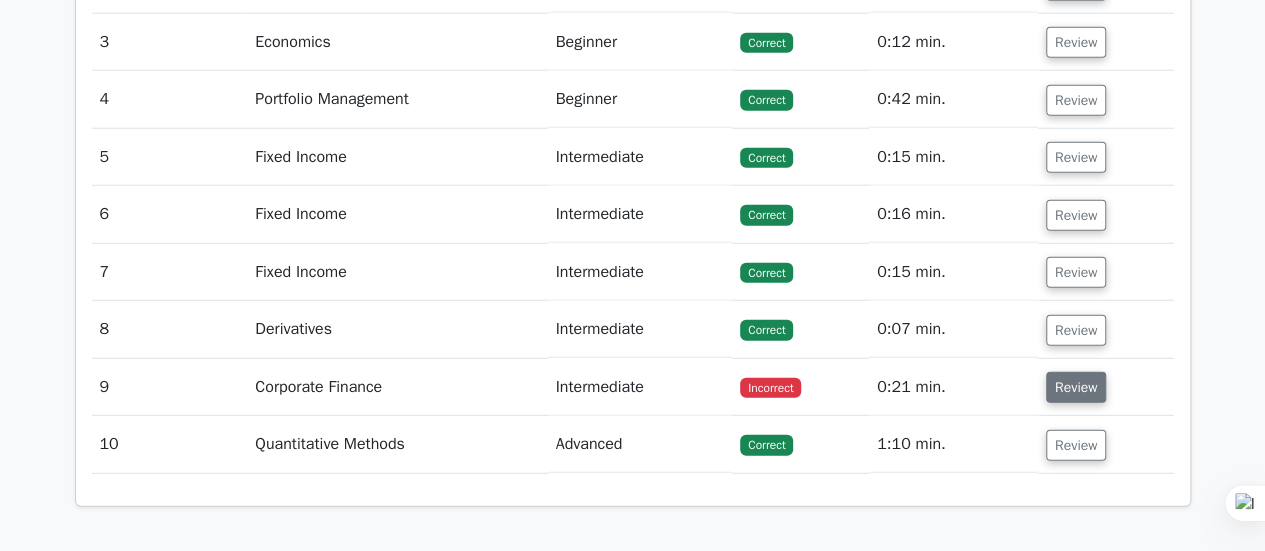 click on "Review" at bounding box center [1076, 387] 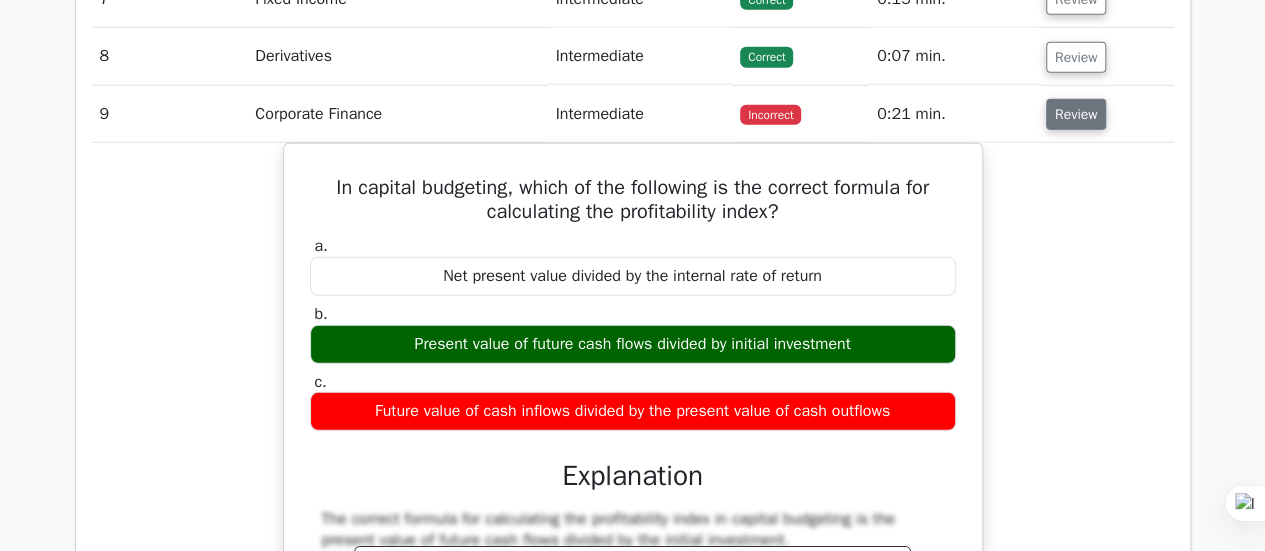 scroll, scrollTop: 2840, scrollLeft: 0, axis: vertical 